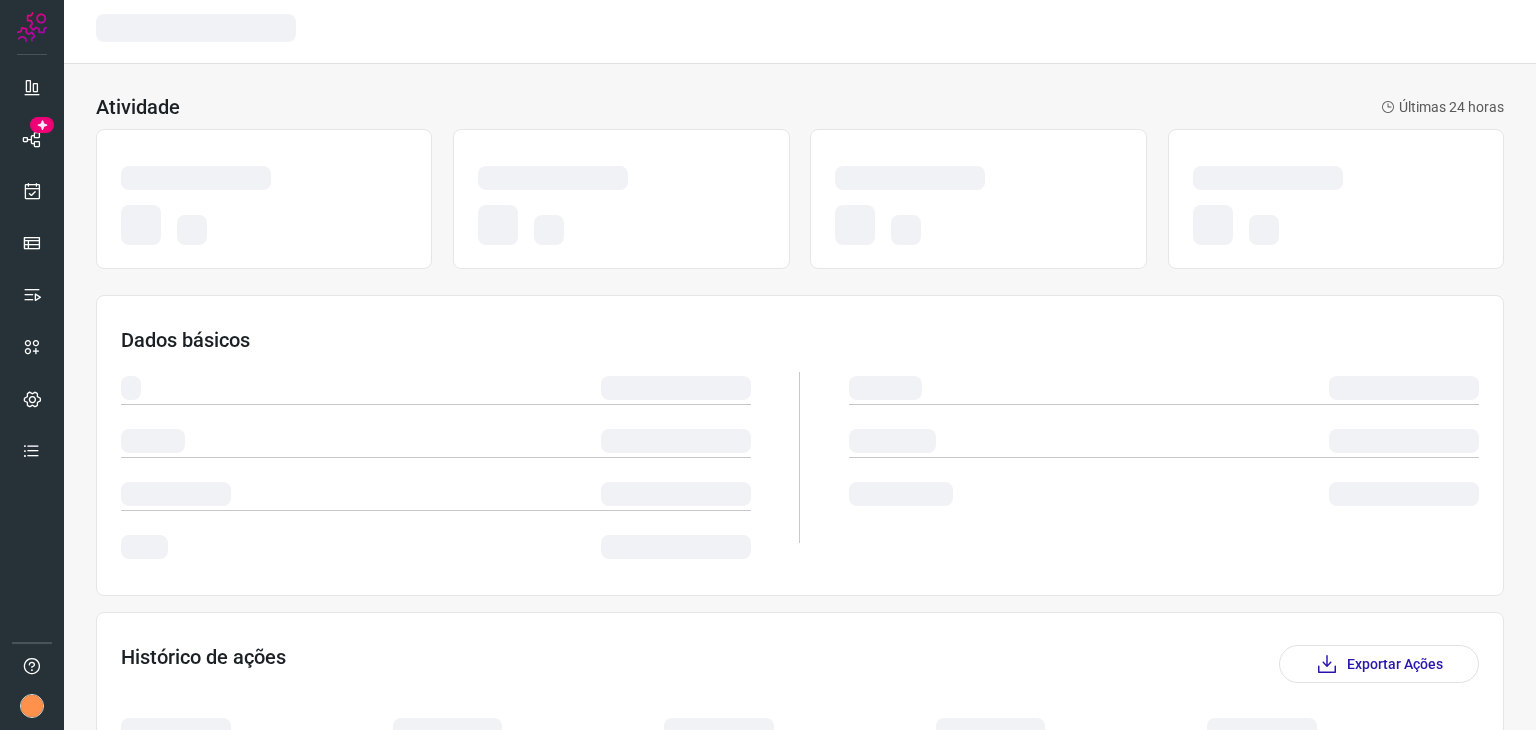 scroll, scrollTop: 0, scrollLeft: 0, axis: both 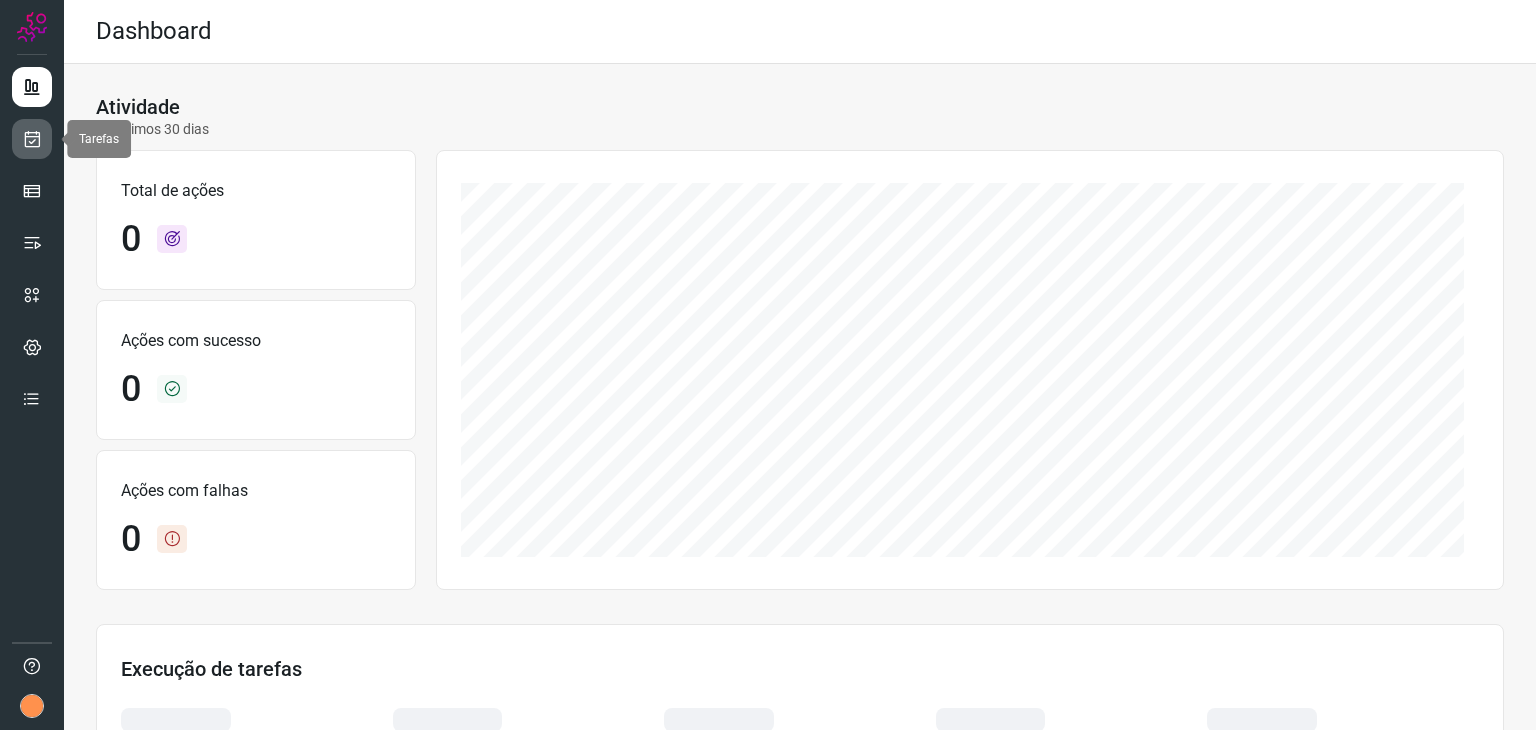 click at bounding box center (32, 139) 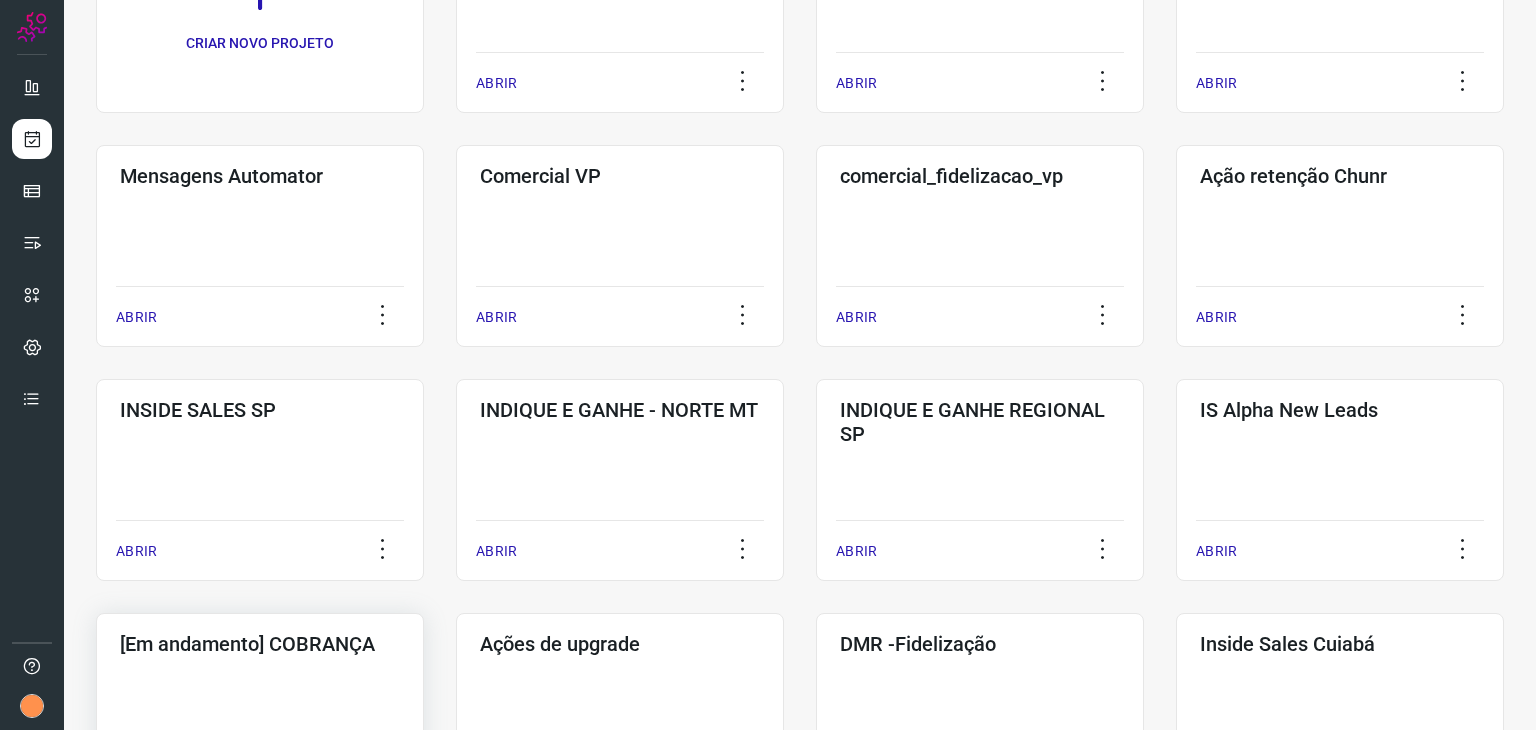 scroll, scrollTop: 500, scrollLeft: 0, axis: vertical 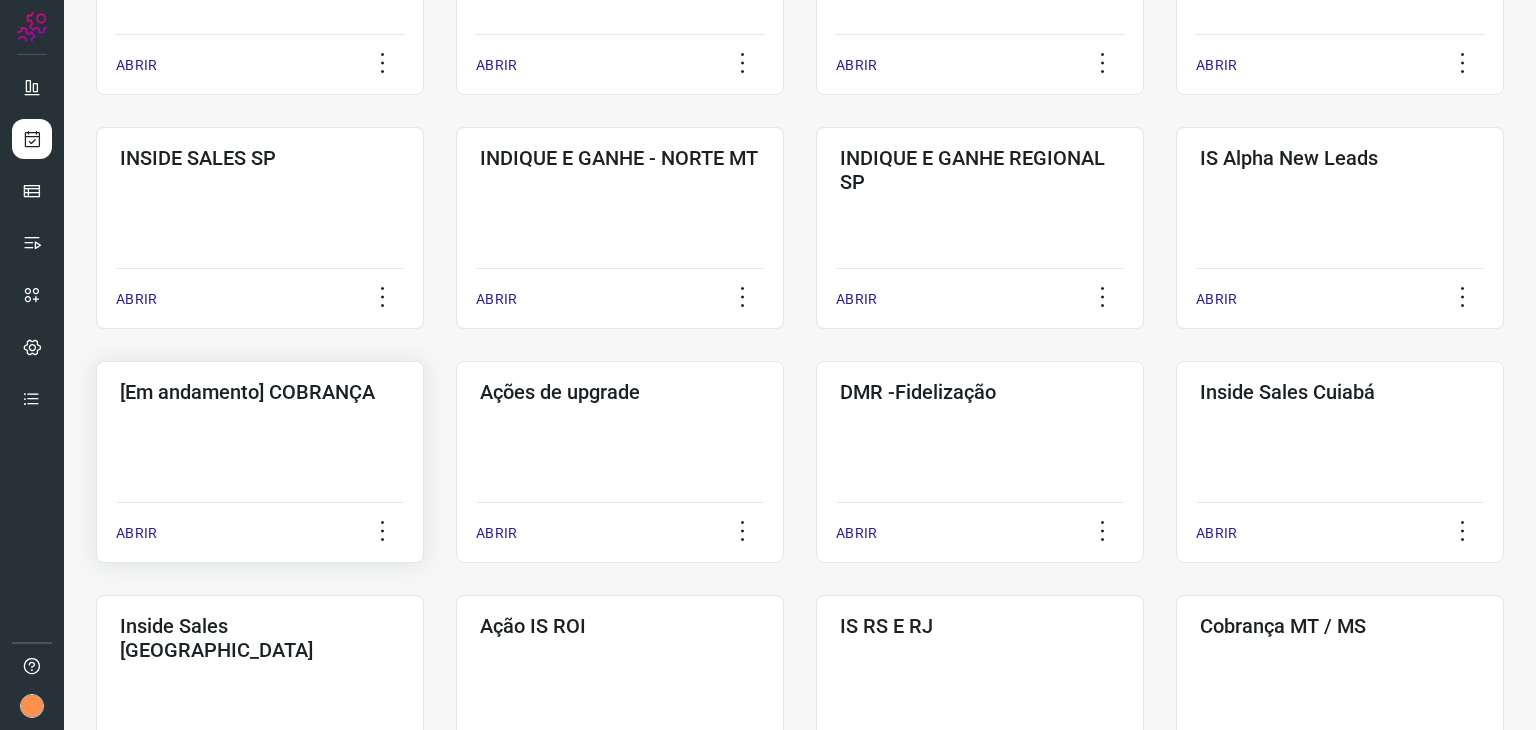 click on "[Em andamento] COBRANÇA  ABRIR" 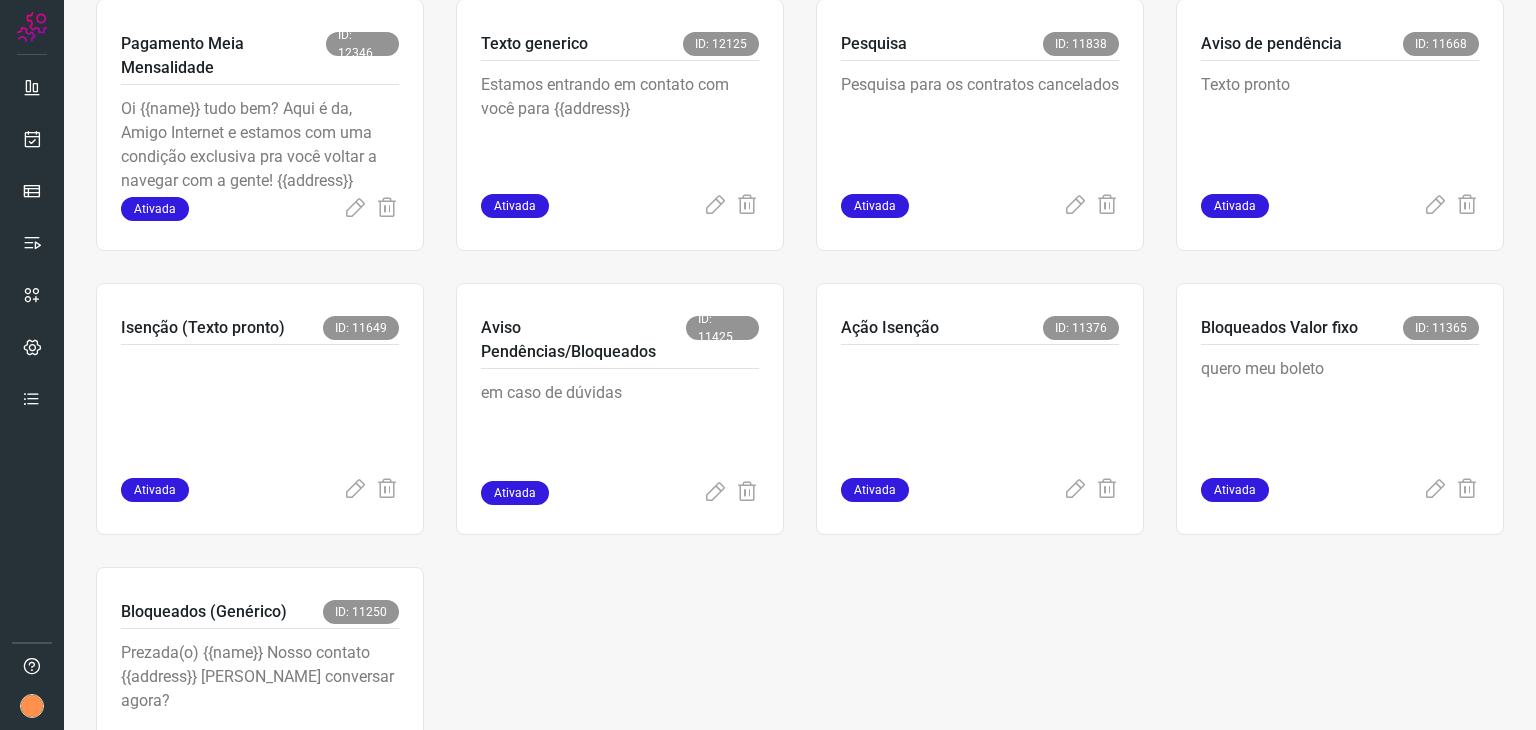 scroll, scrollTop: 383, scrollLeft: 0, axis: vertical 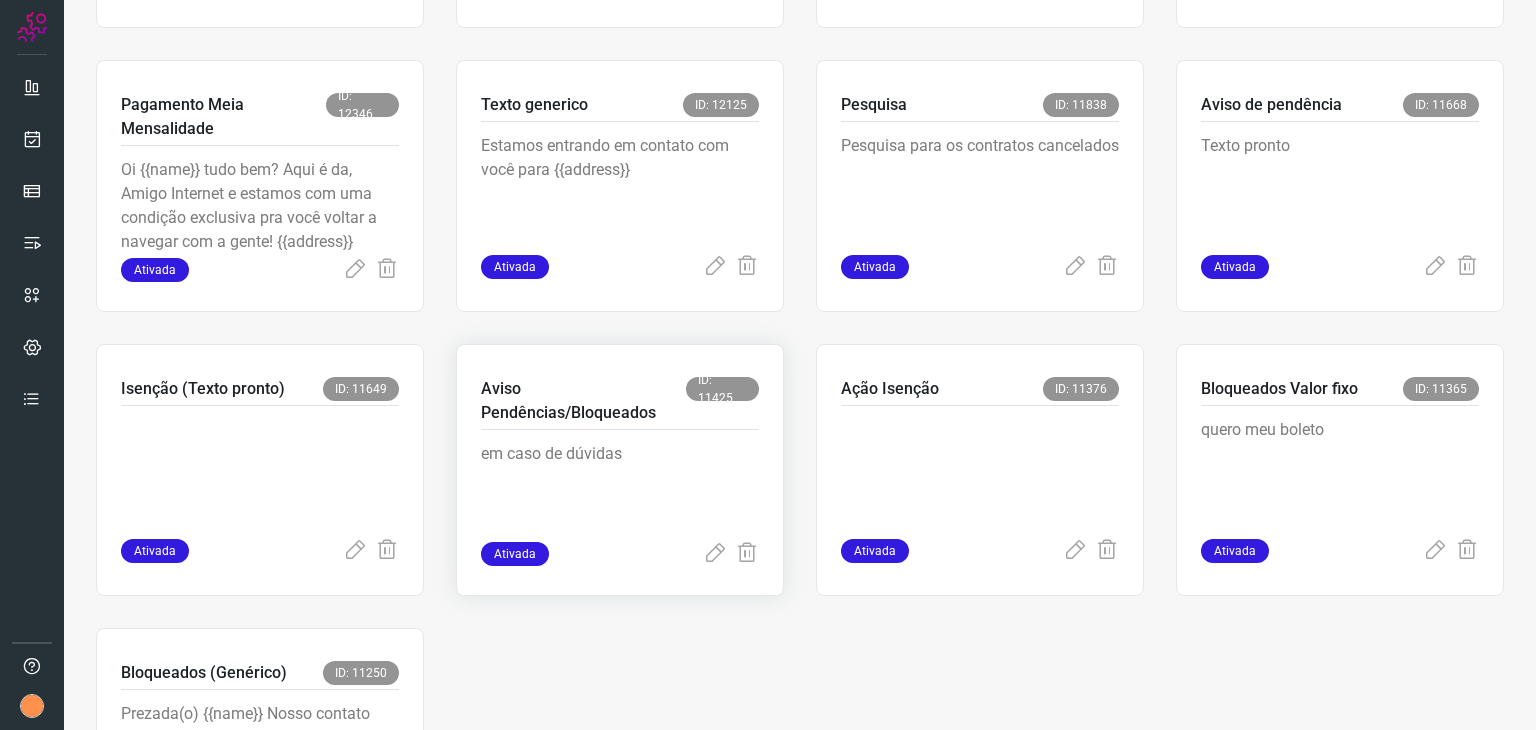 click on "em caso de dúvidas" at bounding box center (620, 492) 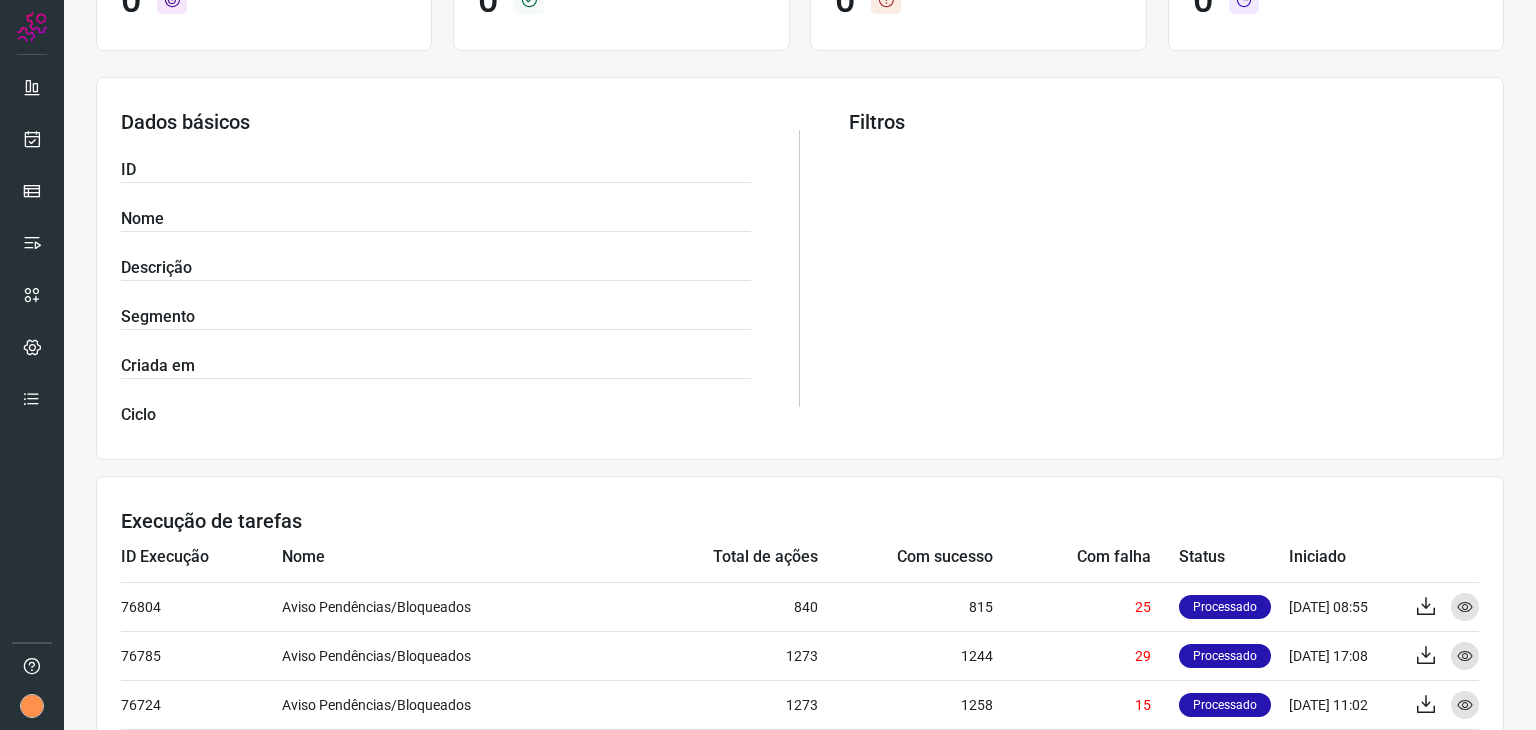 scroll, scrollTop: 0, scrollLeft: 0, axis: both 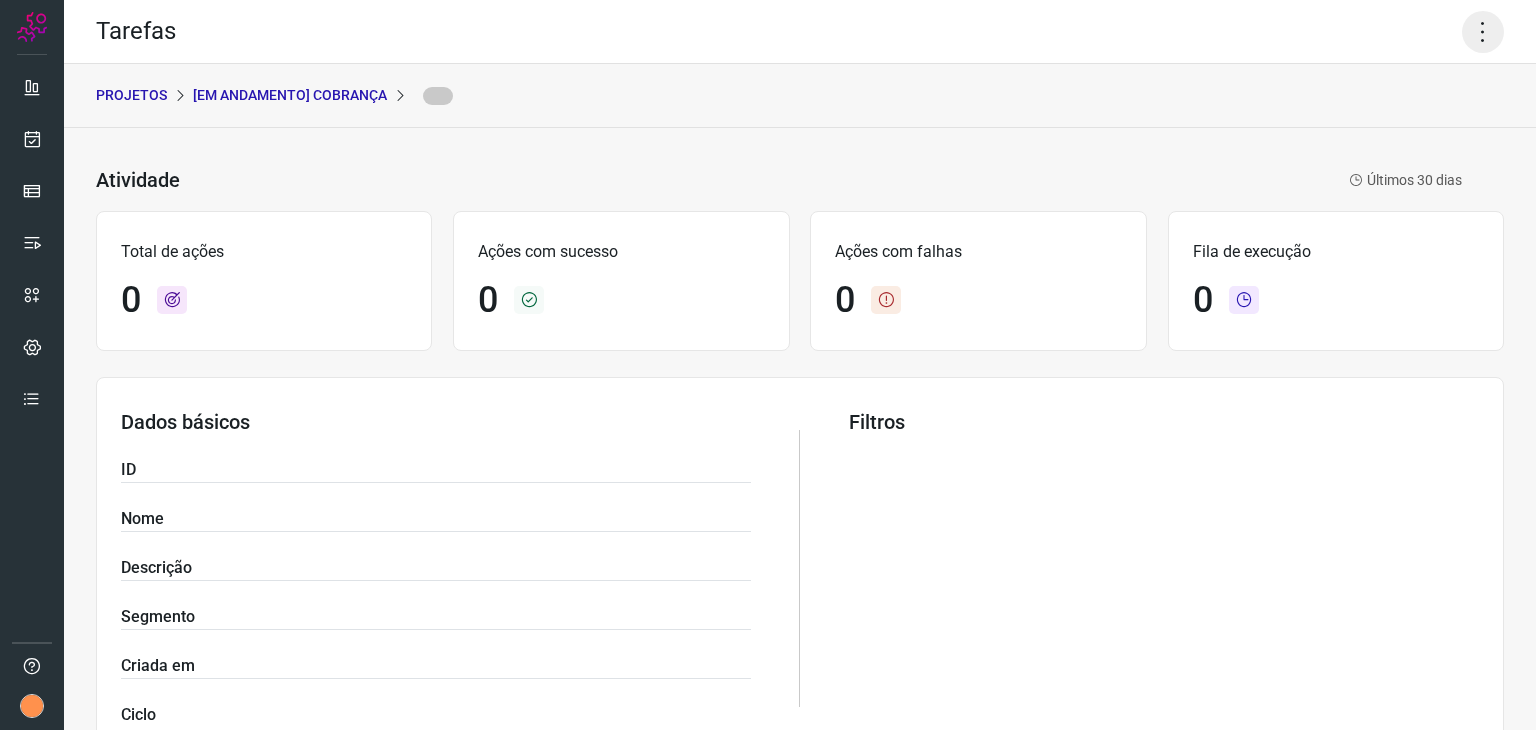 click 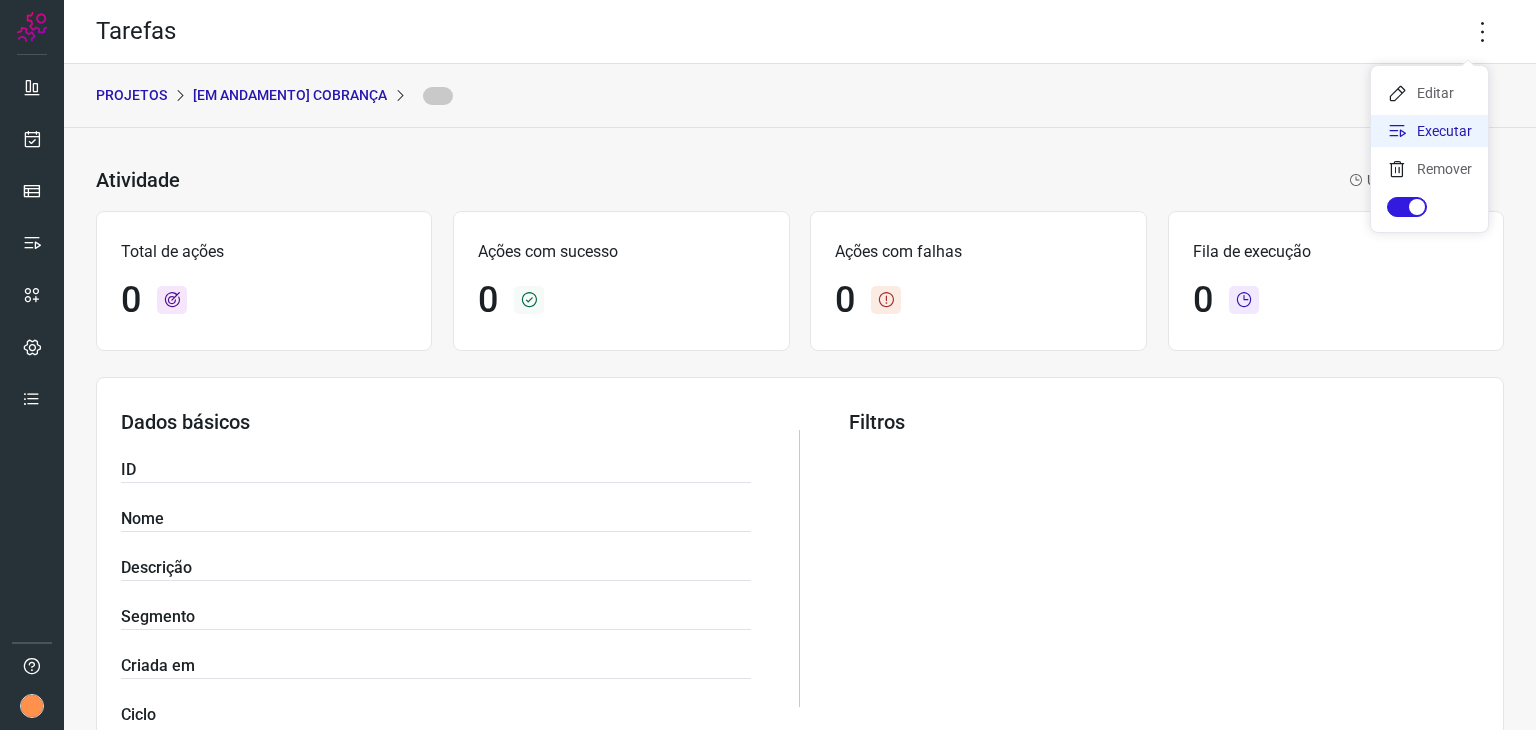 click on "Executar" 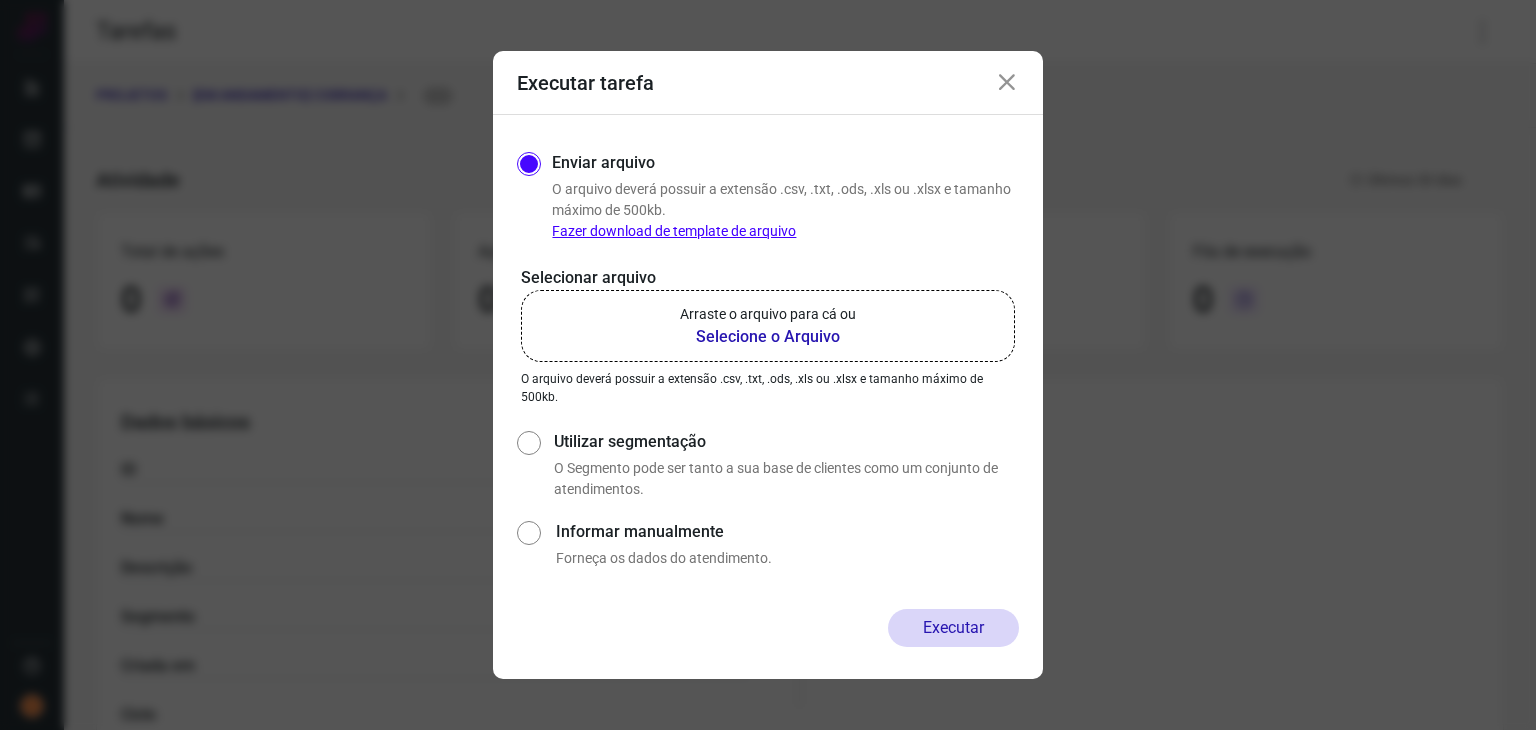 click on "Arraste o arquivo para cá ou" at bounding box center [768, 314] 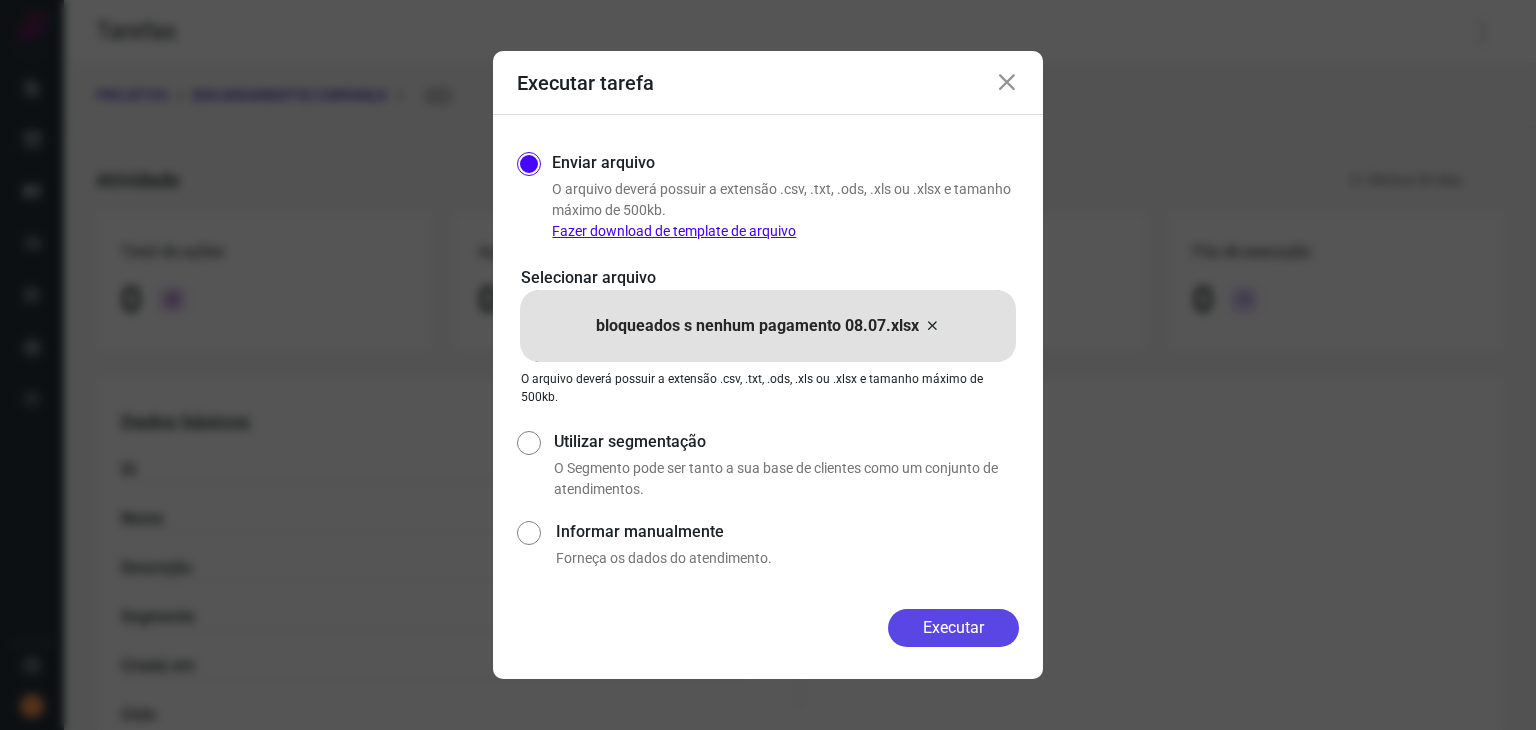 click on "Executar" at bounding box center [953, 628] 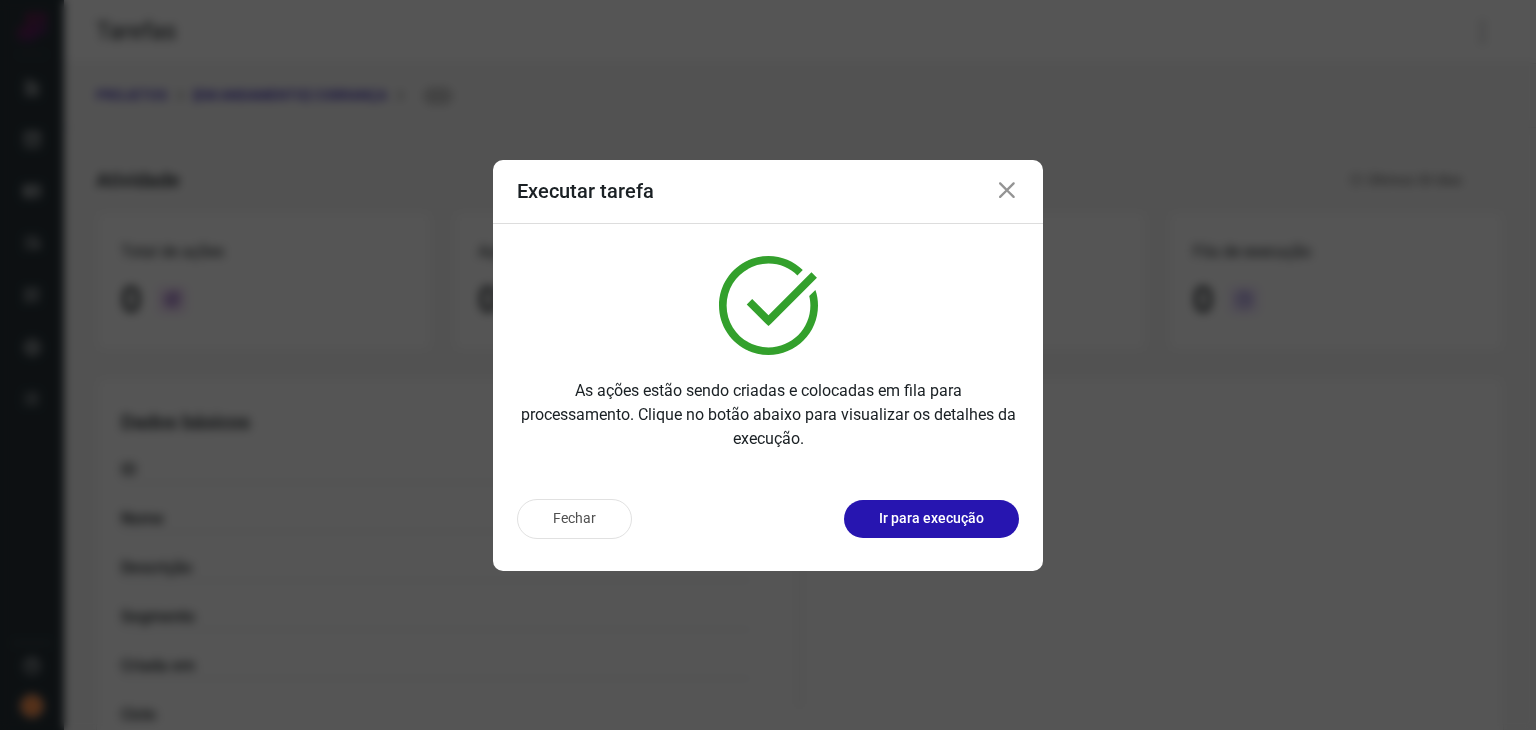click on "Fechar" at bounding box center (574, 519) 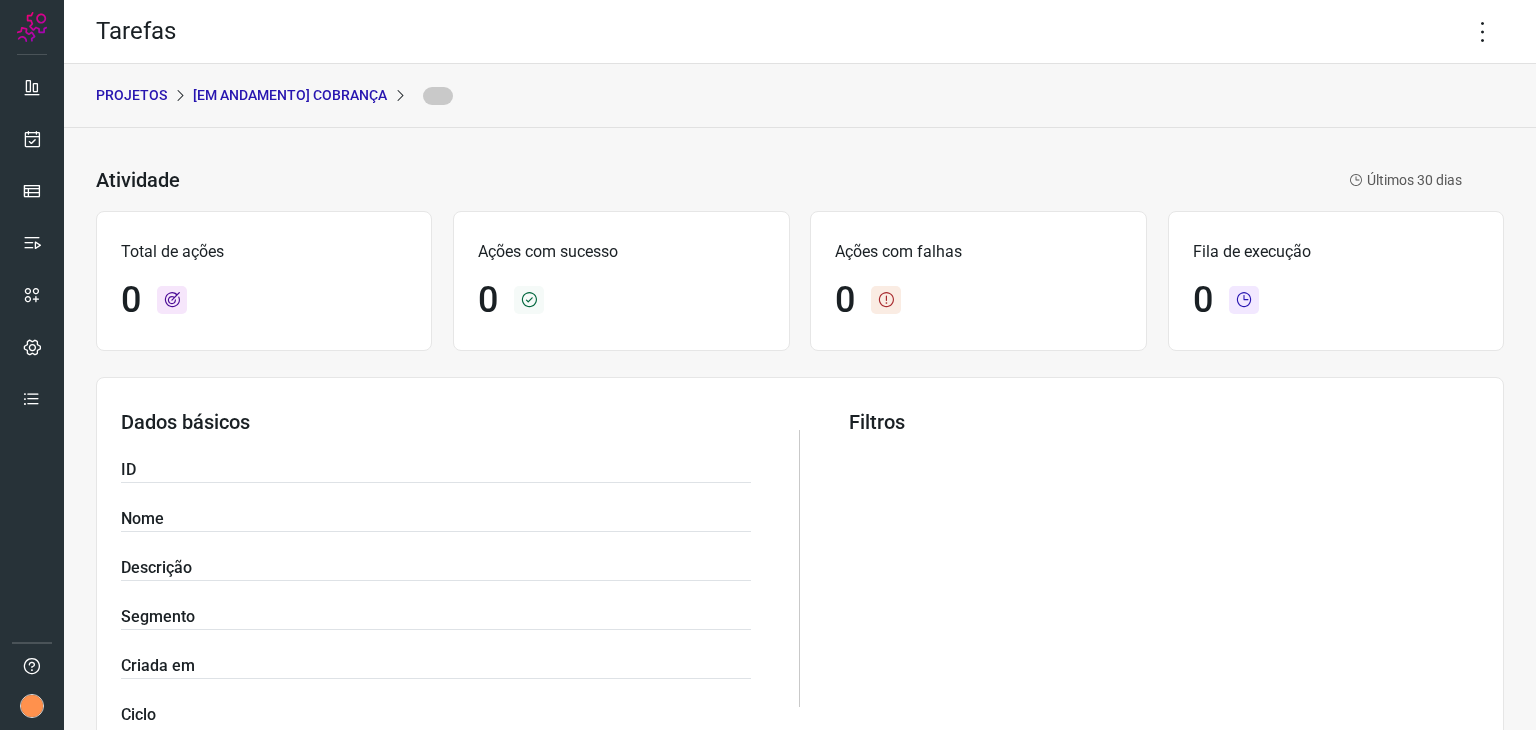 click on "[Em andamento] COBRANÇA" at bounding box center (290, 95) 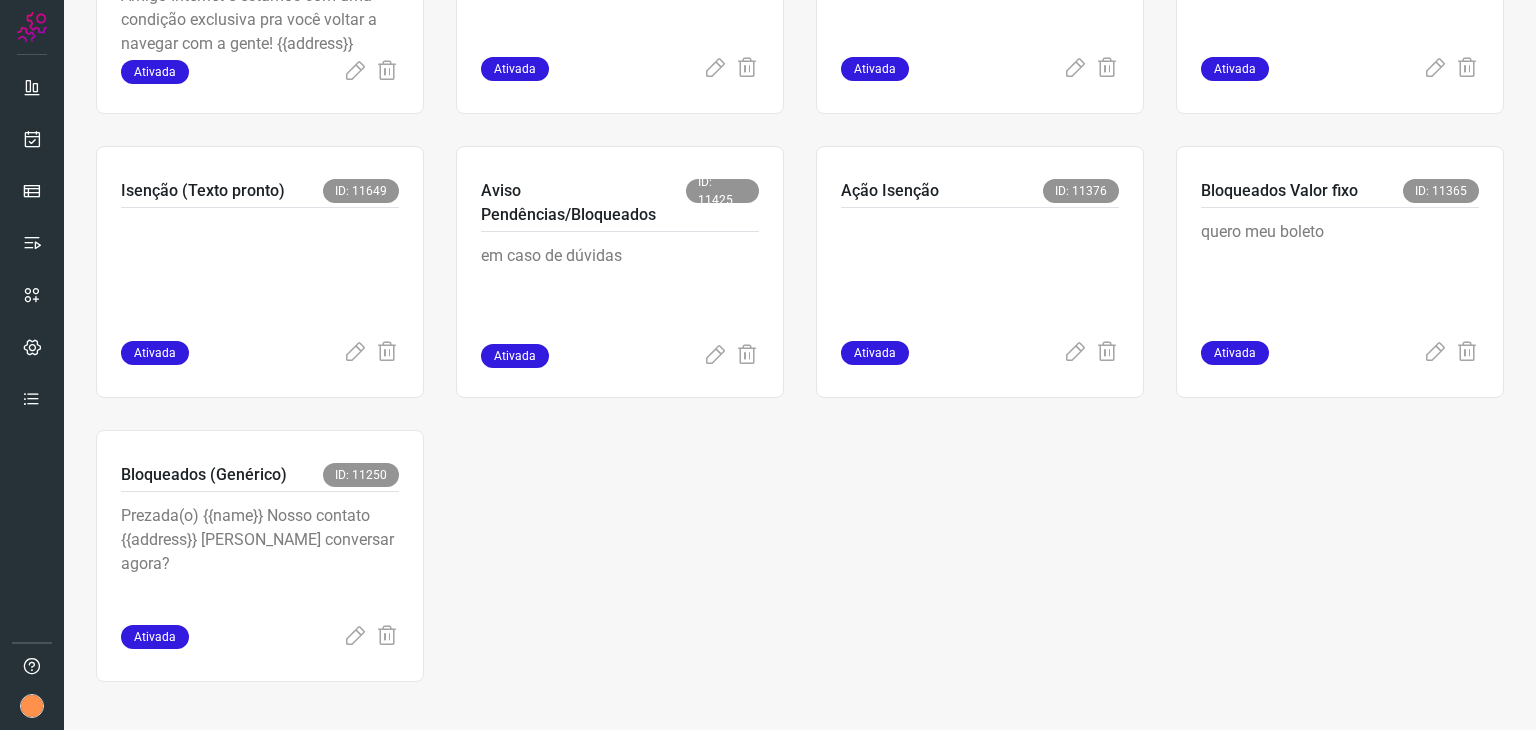 scroll, scrollTop: 583, scrollLeft: 0, axis: vertical 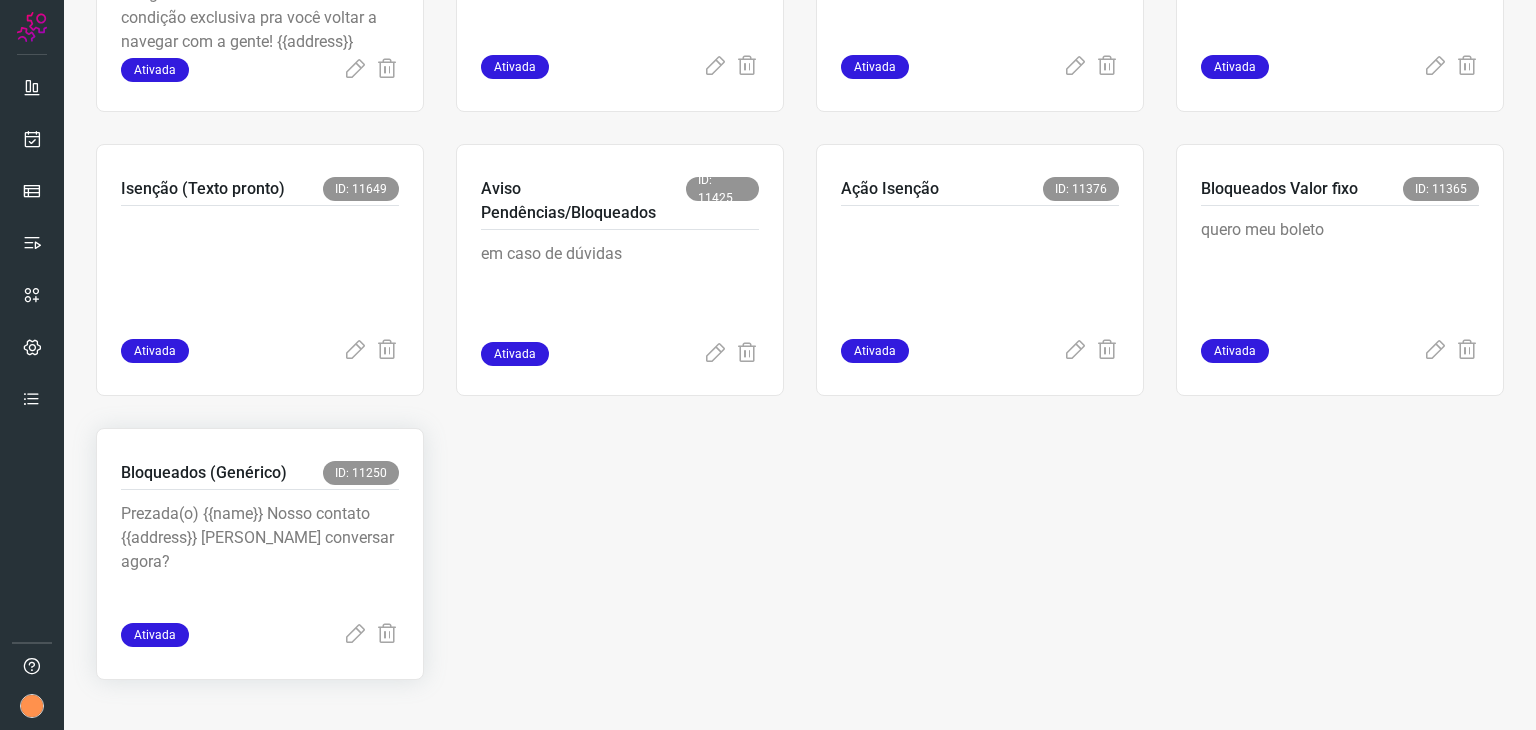 click on "Prezada(o) {{name}}  Nosso contato {{address}} Podemos conversar agora?" at bounding box center [260, 552] 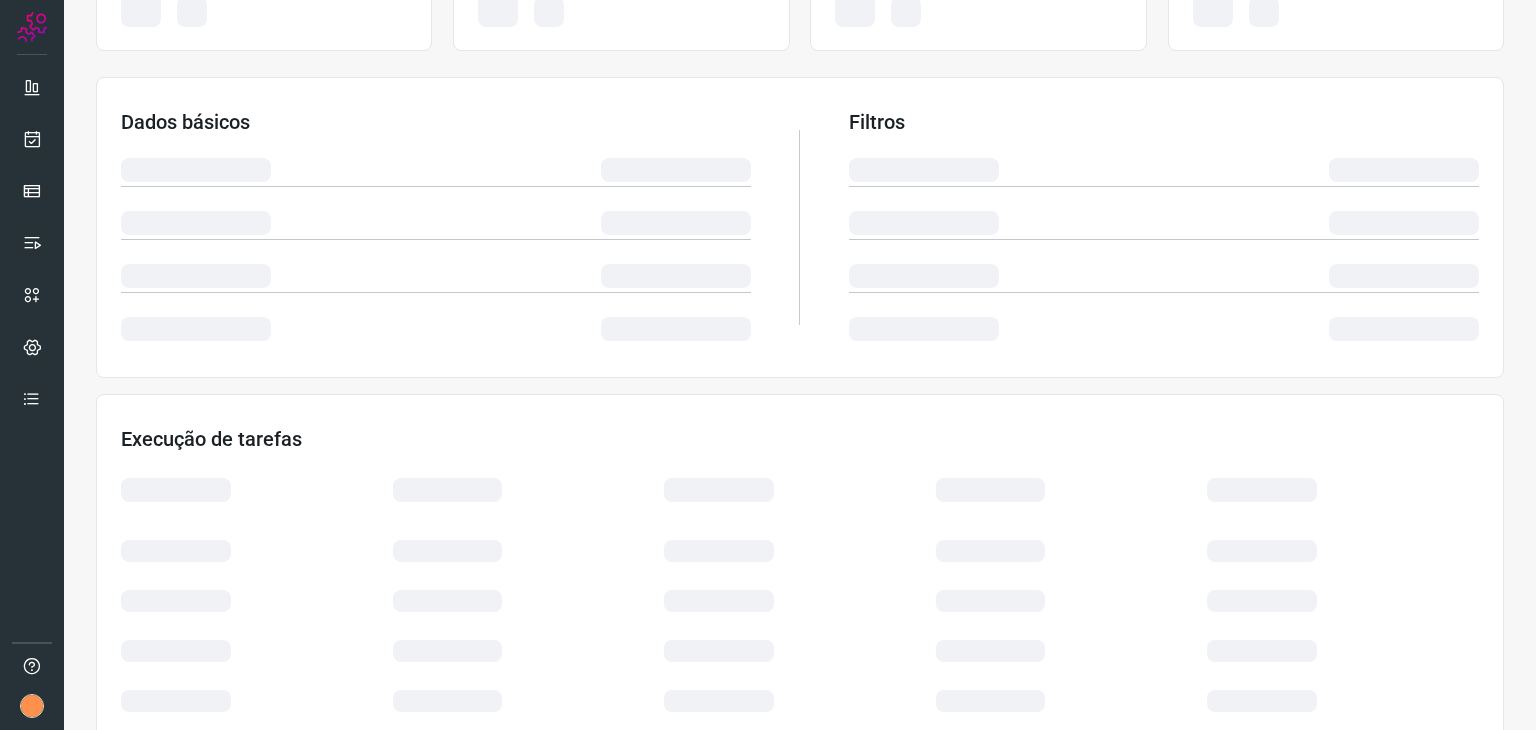 scroll, scrollTop: 0, scrollLeft: 0, axis: both 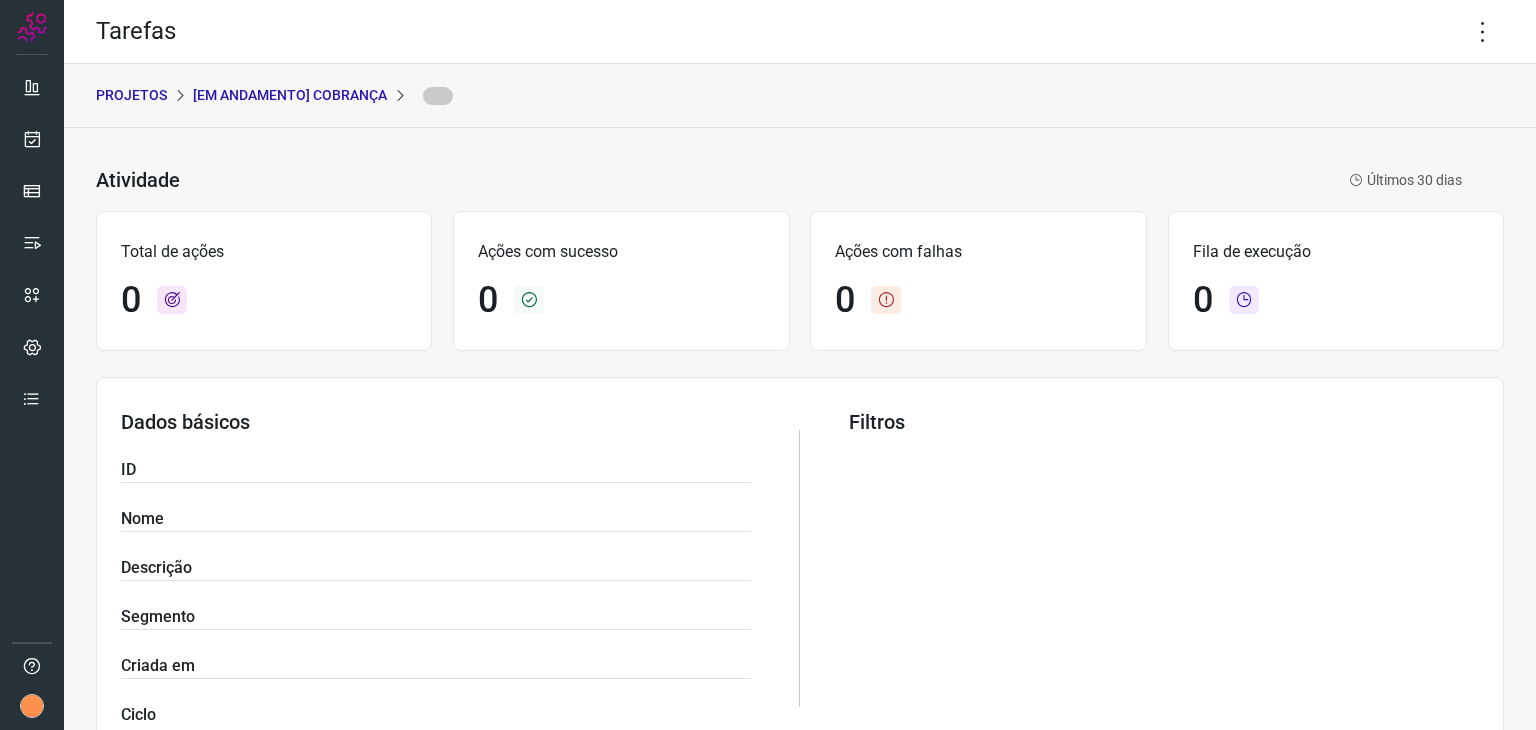 drag, startPoint x: 1456, startPoint y: 25, endPoint x: 1450, endPoint y: 55, distance: 30.594116 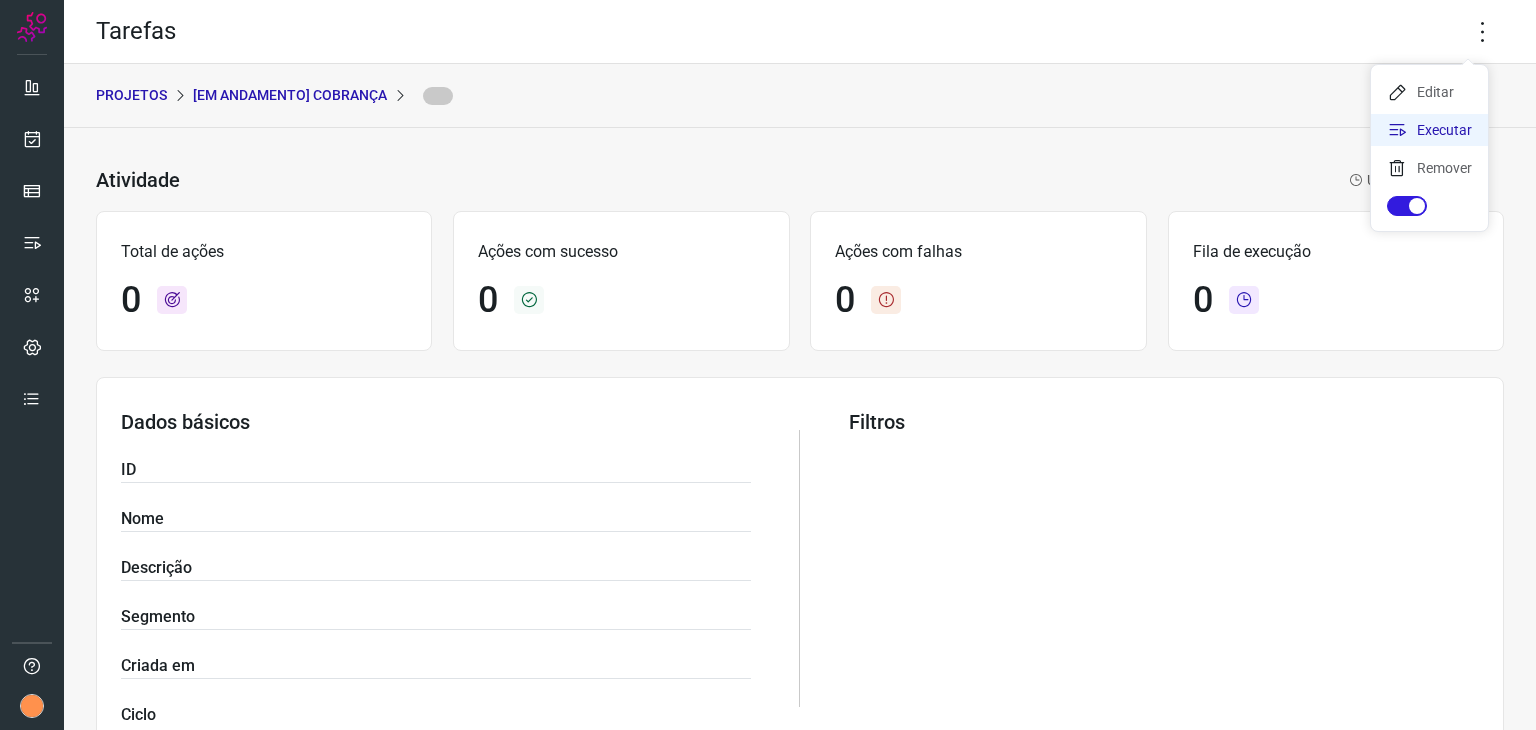 click 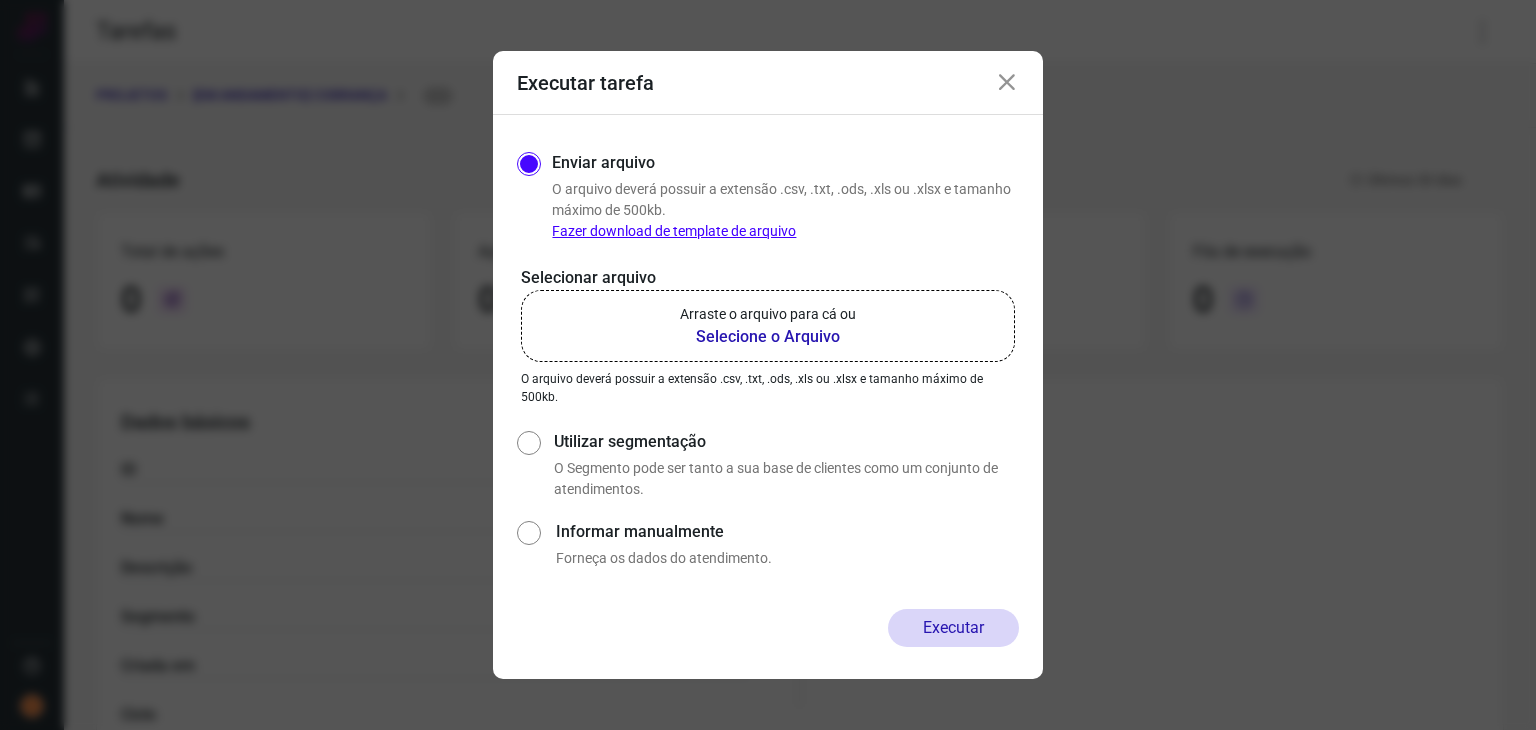 click on "Arraste o arquivo para cá ou Selecione o Arquivo" 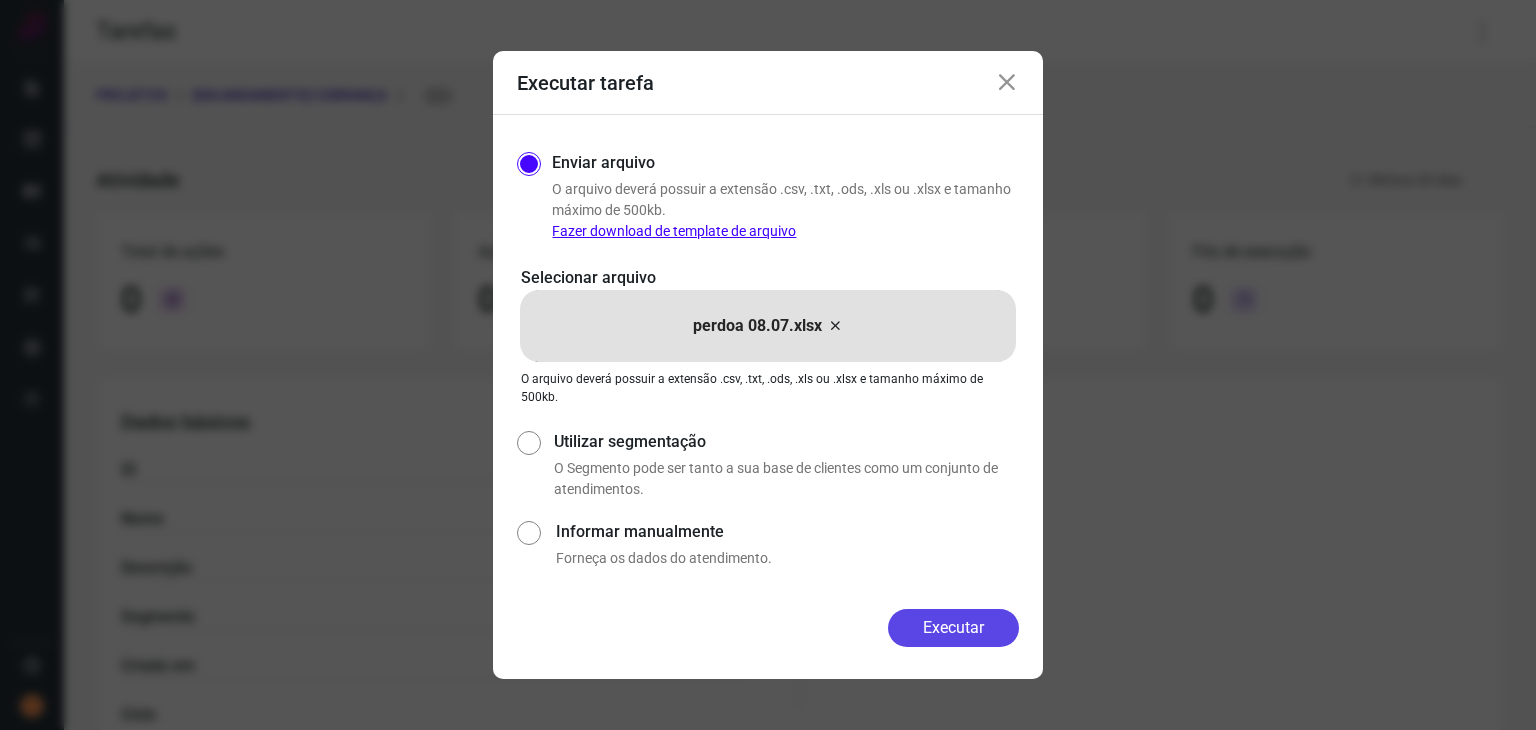 click on "Executar" at bounding box center (953, 628) 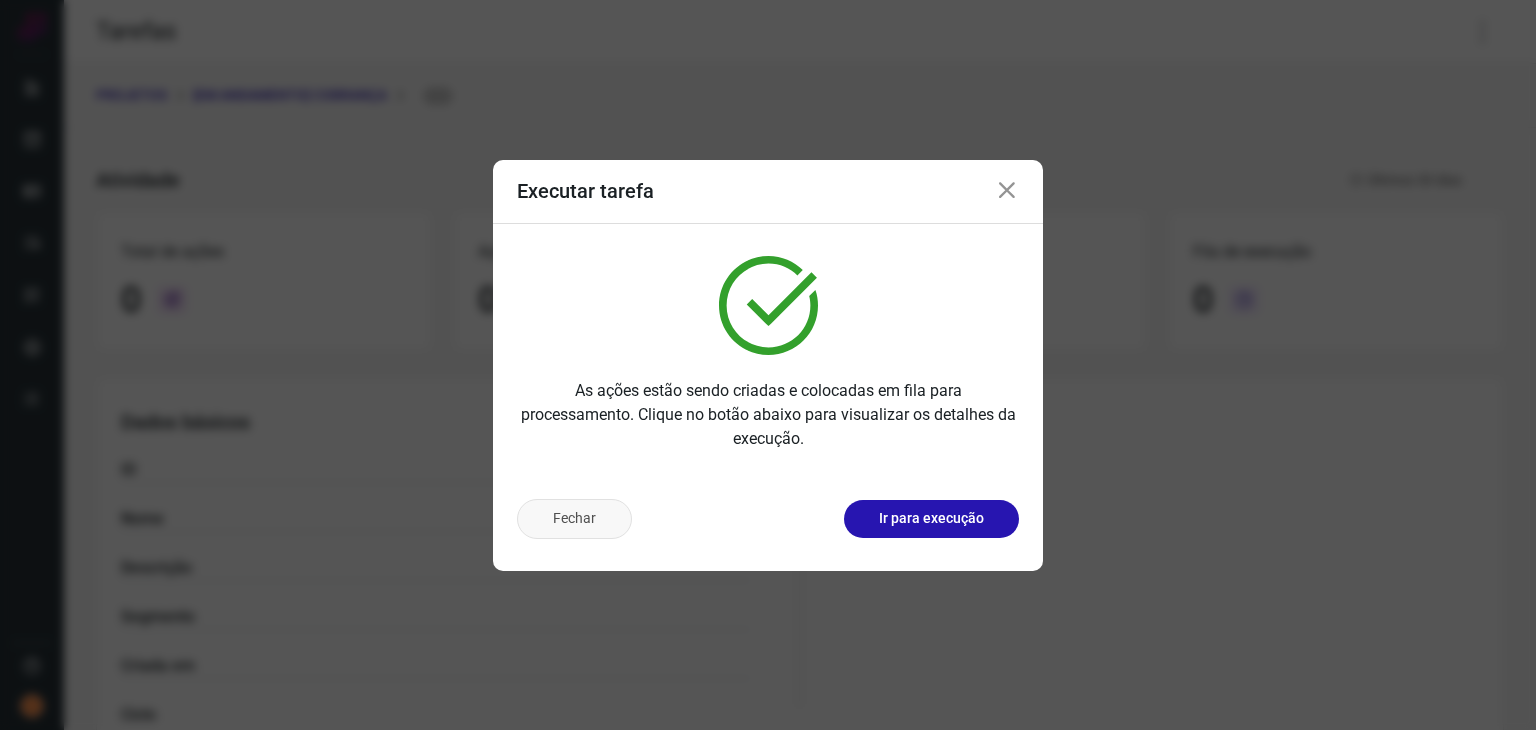 click on "Fechar" at bounding box center [574, 519] 